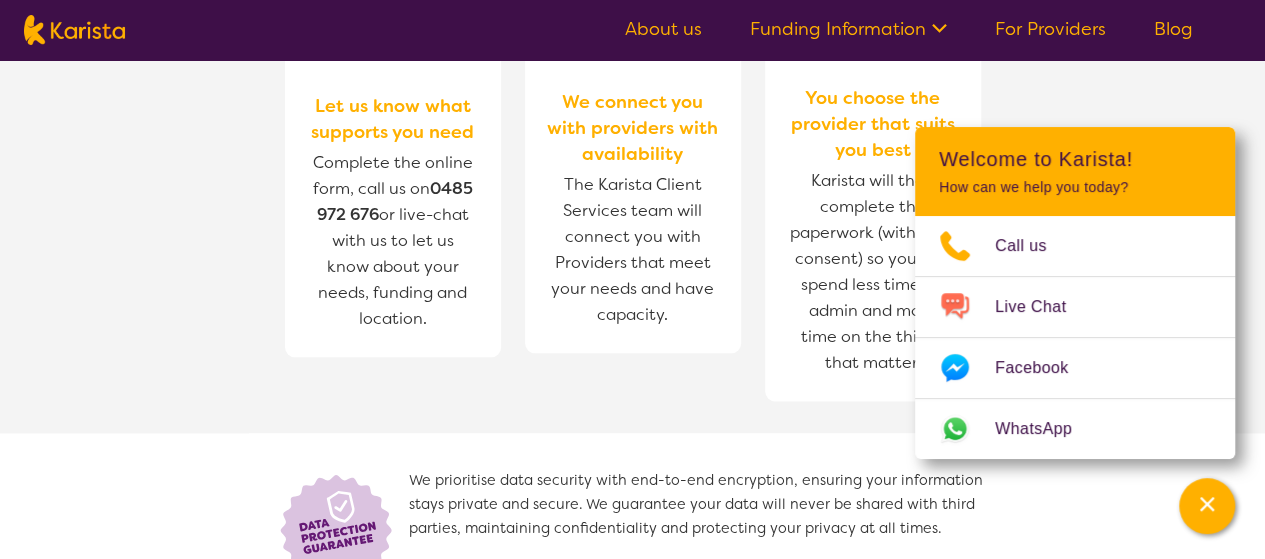 scroll, scrollTop: 1033, scrollLeft: 0, axis: vertical 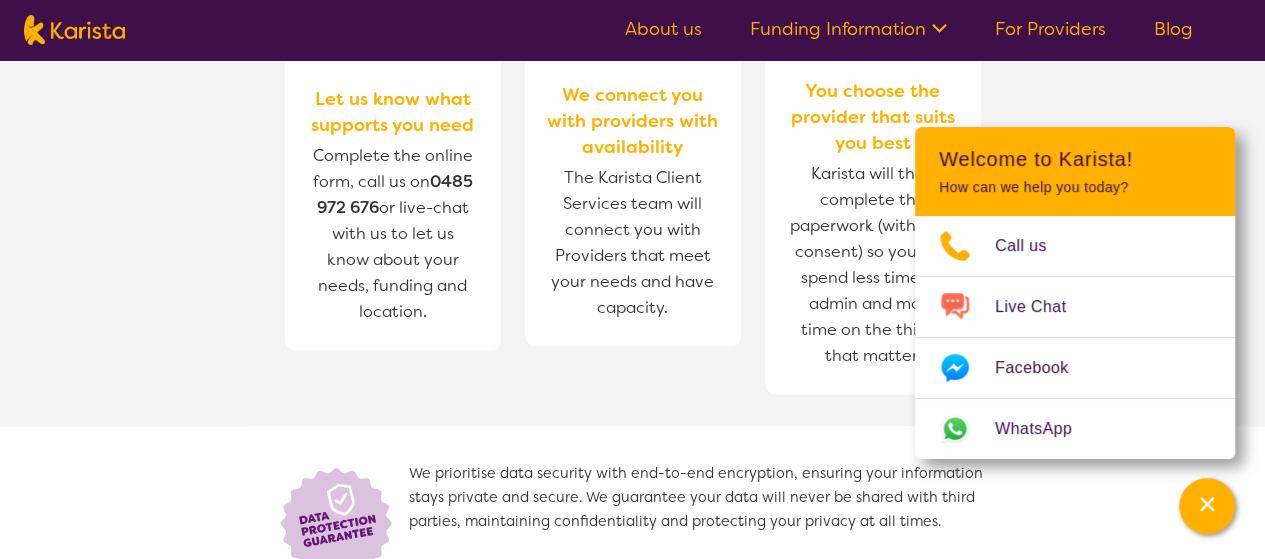 click on "Call us on [PHONE]" at bounding box center (632, 140) 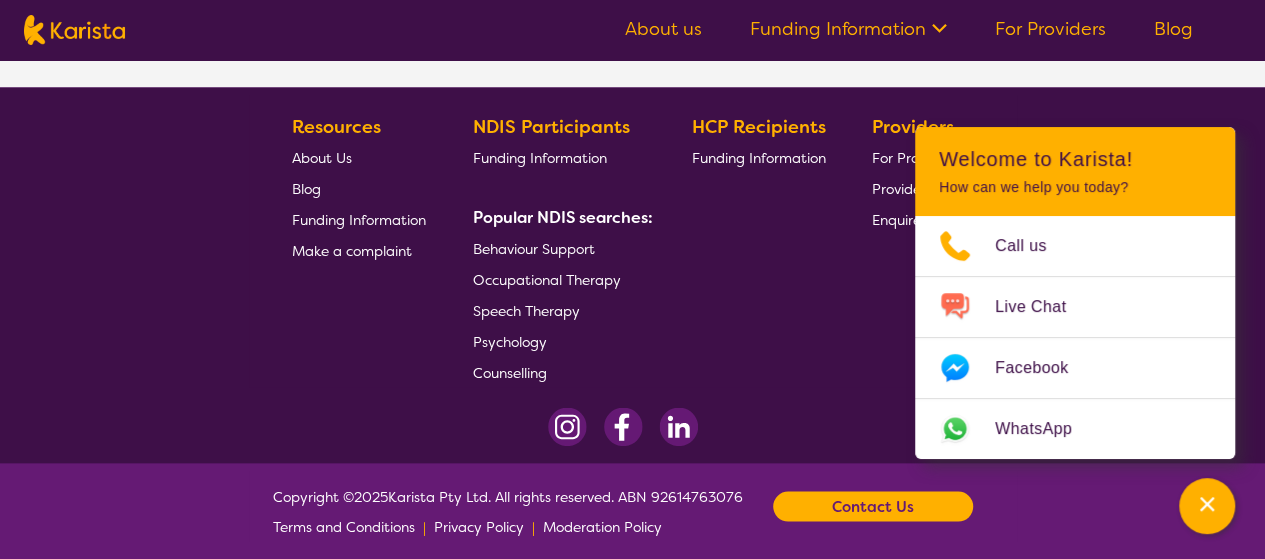 scroll, scrollTop: 1826, scrollLeft: 0, axis: vertical 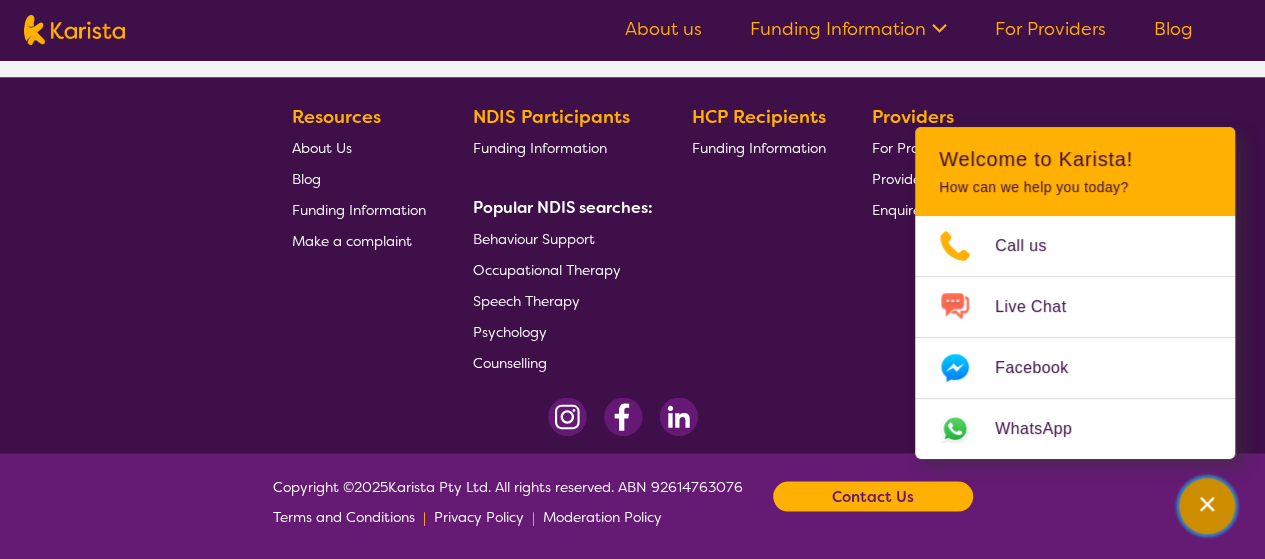 click at bounding box center [1207, 506] 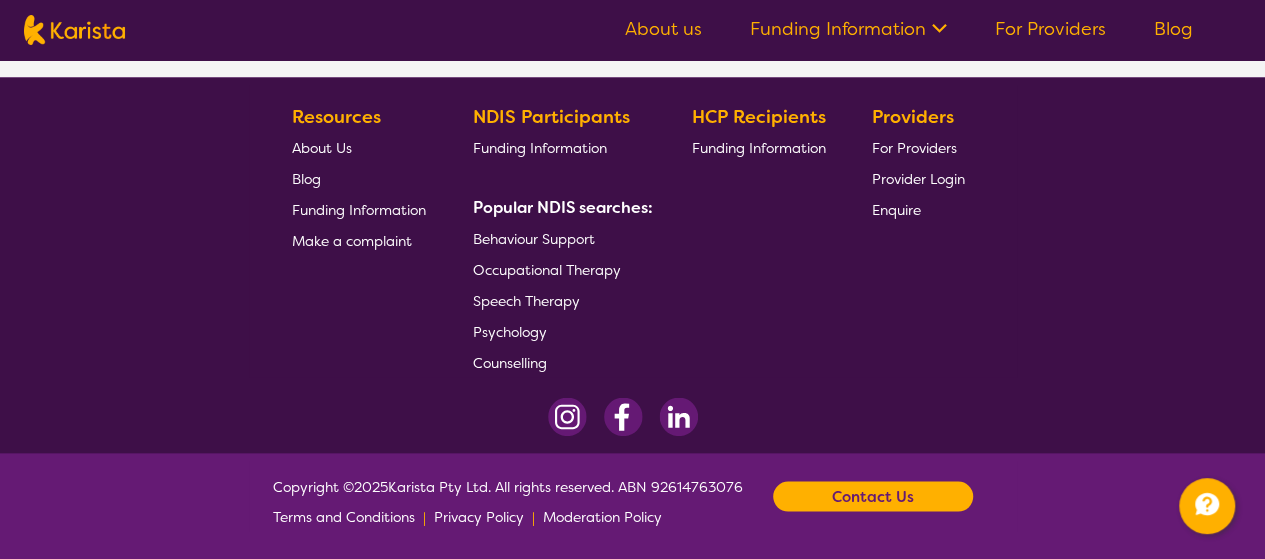 click on "Contact Us" at bounding box center (873, 496) 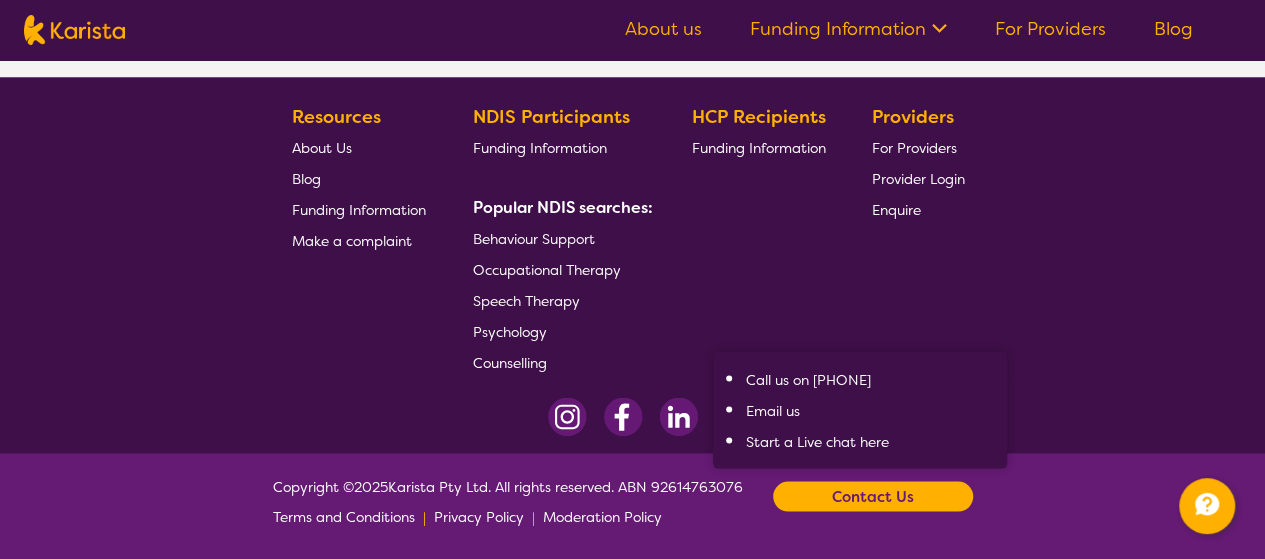 click on "Email us" at bounding box center (772, 410) 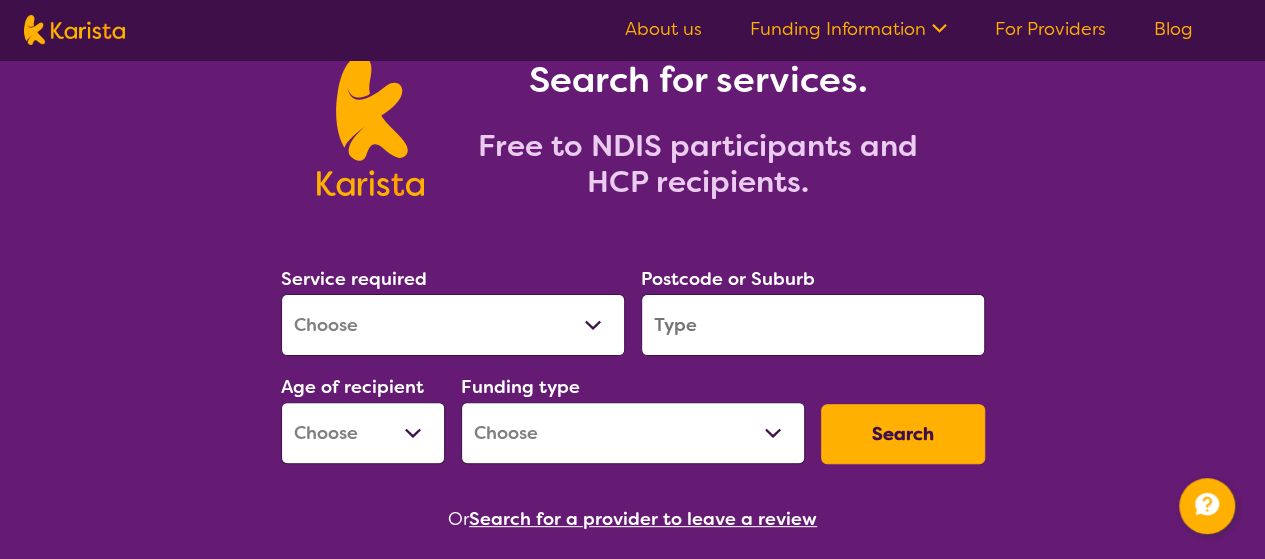scroll, scrollTop: 0, scrollLeft: 0, axis: both 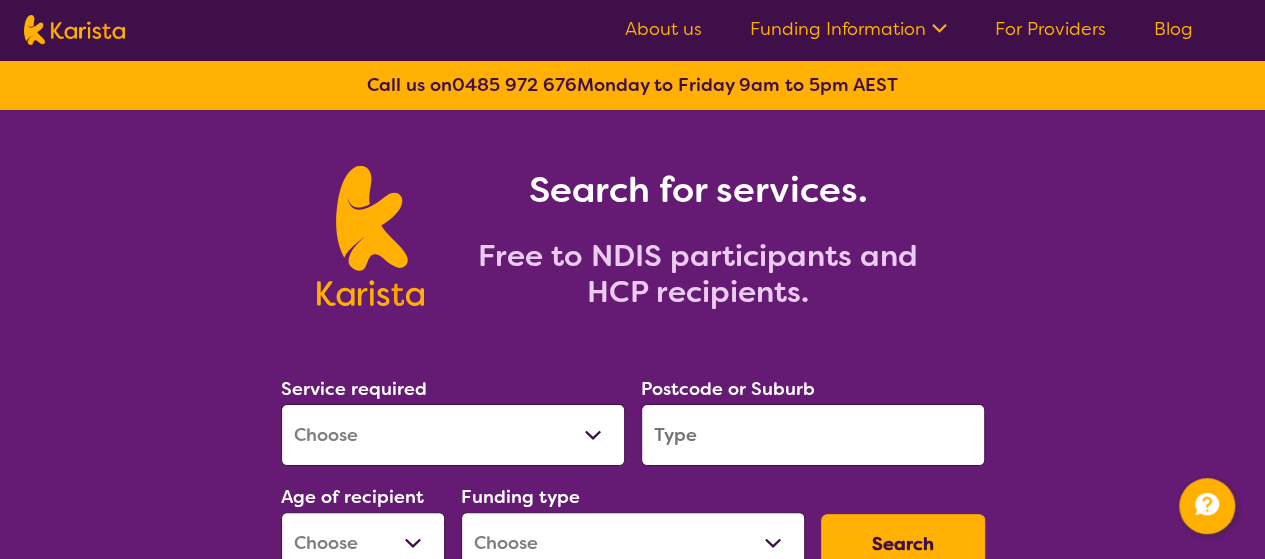click on "Allied Health Assistant Assessment (ADHD or Autism) Behaviour support Counselling Dietitian Domestic and home help Employment Support Exercise physiology Home Care Package Provider Key Worker NDIS Plan management NDIS Support Coordination Nursing services Occupational therapy Personal care Physiotherapy Podiatry Psychology Psychosocial Recovery Coach Respite Speech therapy Support worker Supported accommodation" at bounding box center (453, 435) 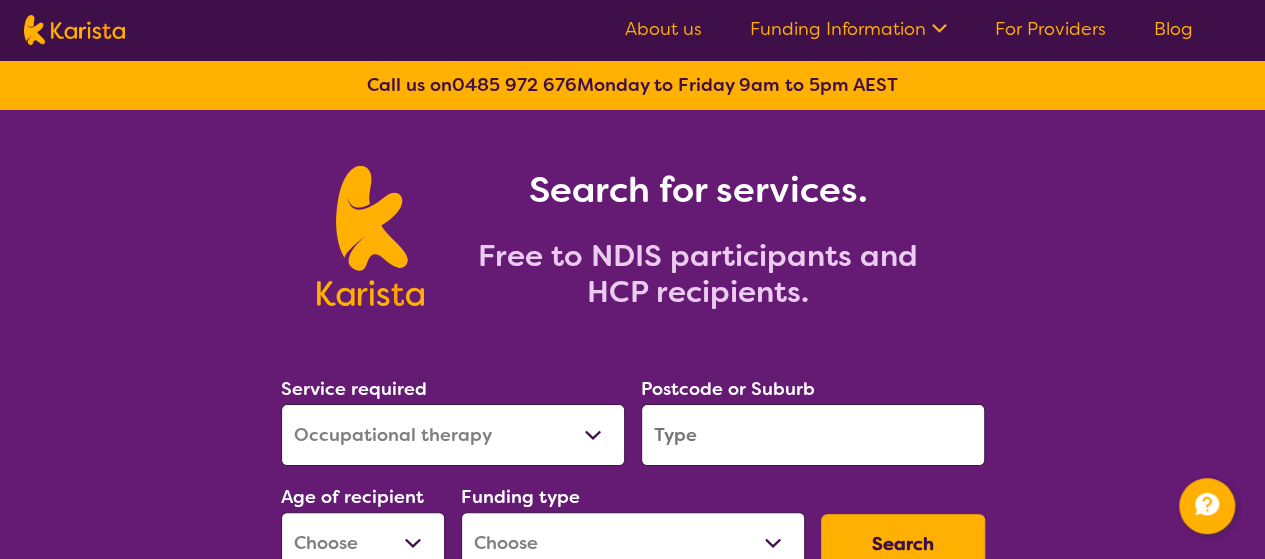 click on "Allied Health Assistant Assessment (ADHD or Autism) Behaviour support Counselling Dietitian Domestic and home help Employment Support Exercise physiology Home Care Package Provider Key Worker NDIS Plan management NDIS Support Coordination Nursing services Occupational therapy Personal care Physiotherapy Podiatry Psychology Psychosocial Recovery Coach Respite Speech therapy Support worker Supported accommodation" at bounding box center [453, 435] 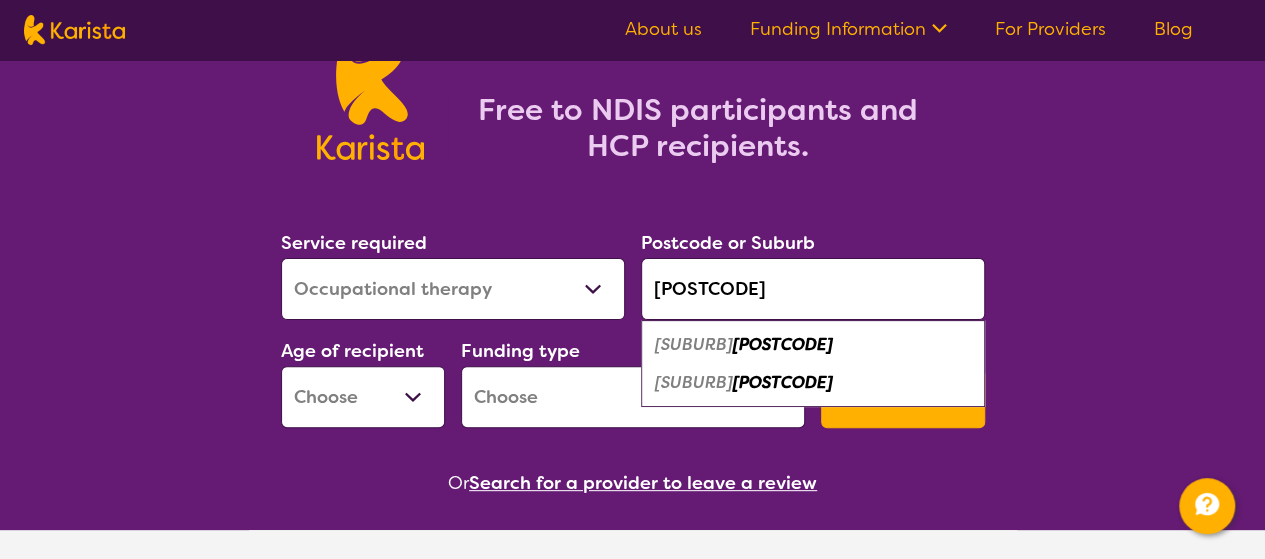 scroll, scrollTop: 150, scrollLeft: 0, axis: vertical 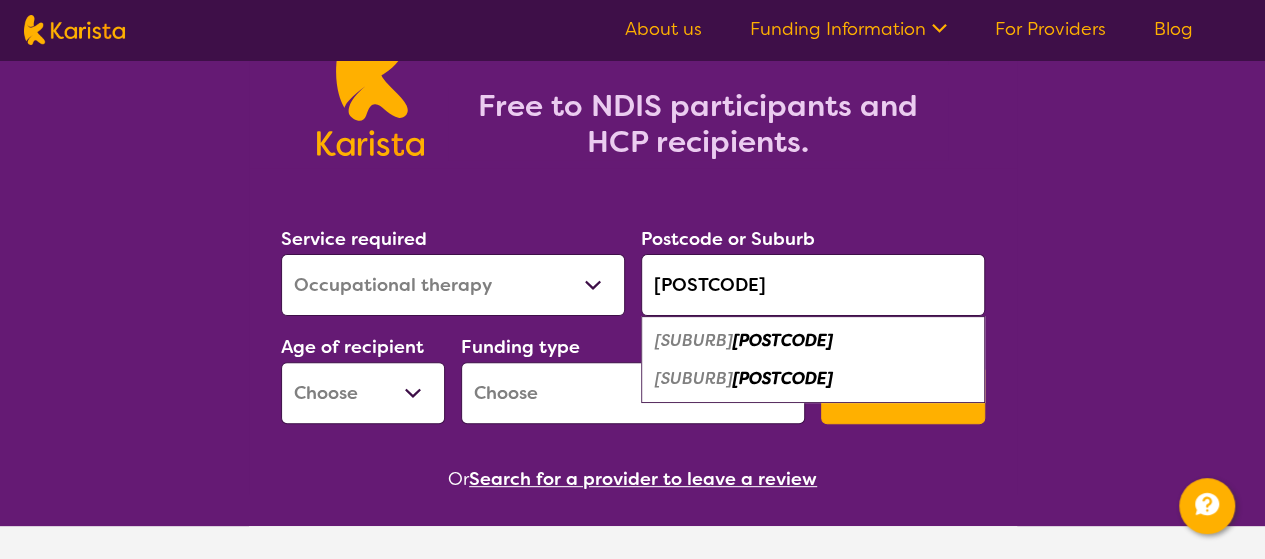 click on "[SUBURB] [POSTCODE]" at bounding box center [813, 379] 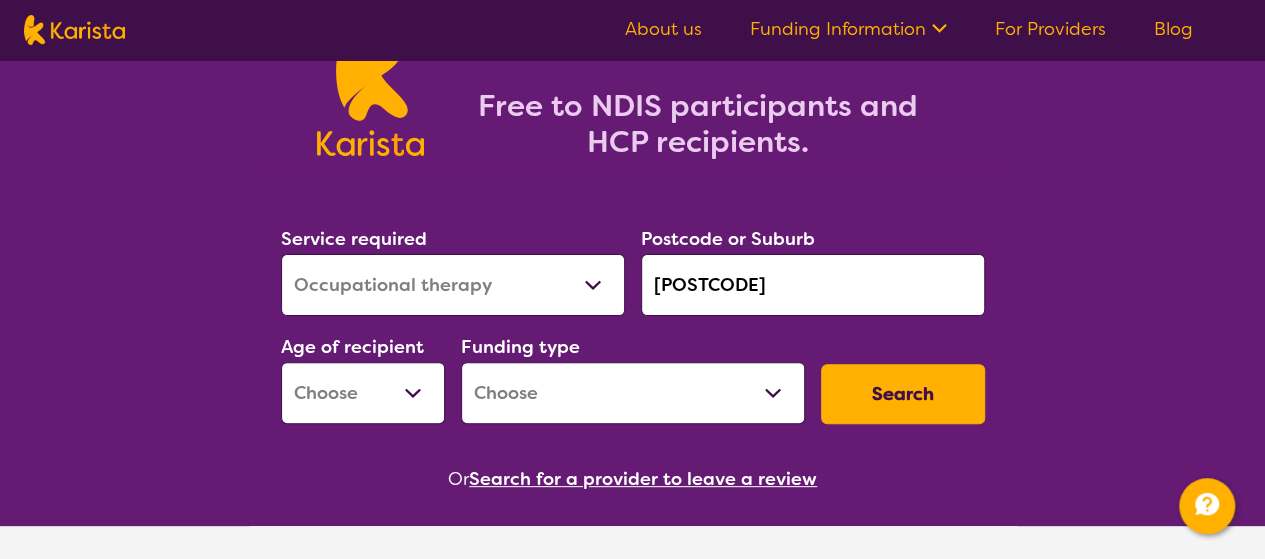 click on "[POSTCODE]" at bounding box center [813, 285] 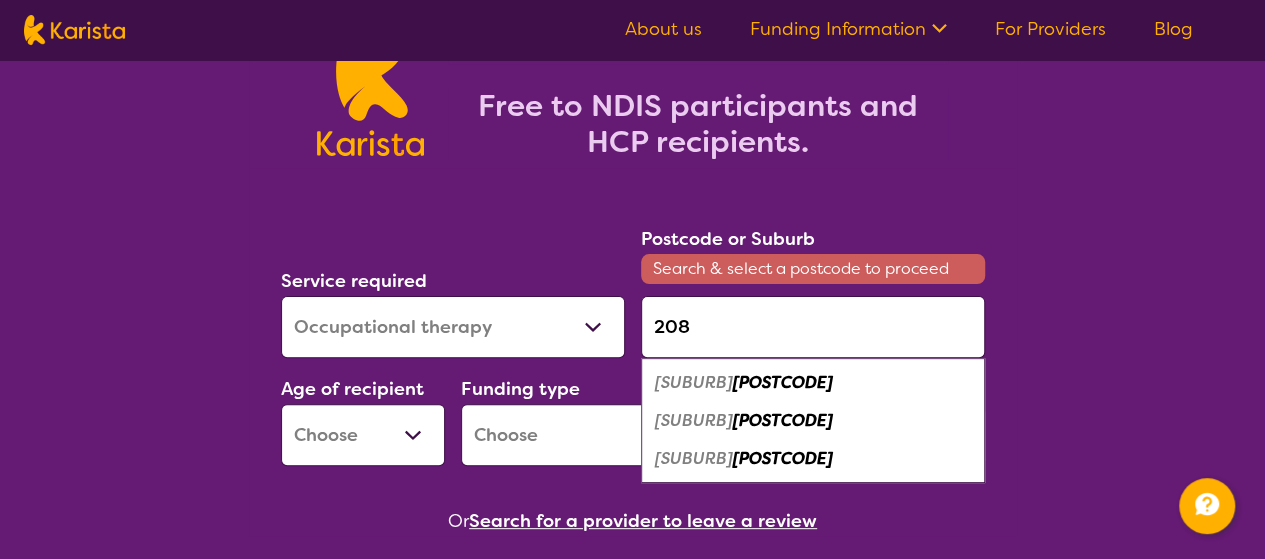 type on "[POSTCODE]" 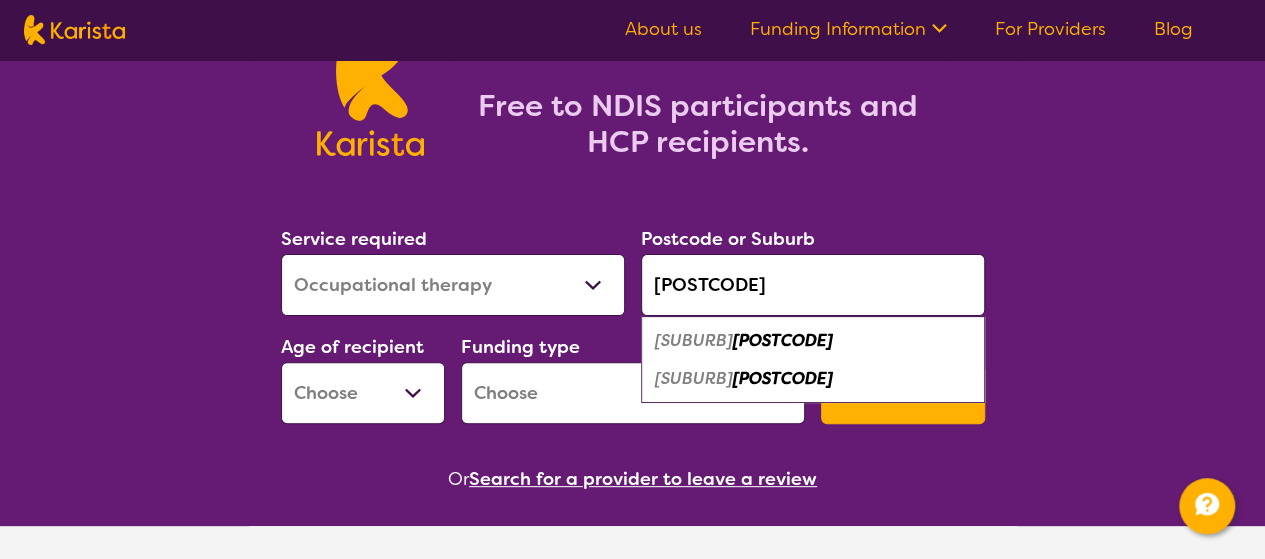 click on "[SUBURB]" at bounding box center [694, 340] 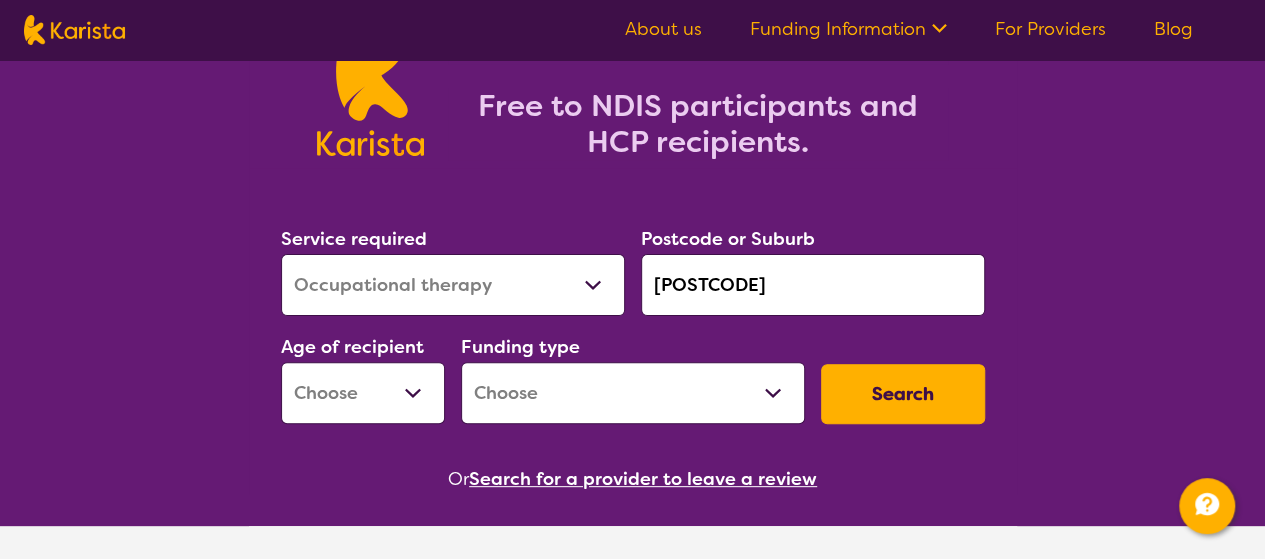 click on "Early Childhood - 0 to 9 Child - 10 to 11 Adolescent - 12 to 17 Adult - 18 to 64 Aged - 65+" at bounding box center (363, 393) 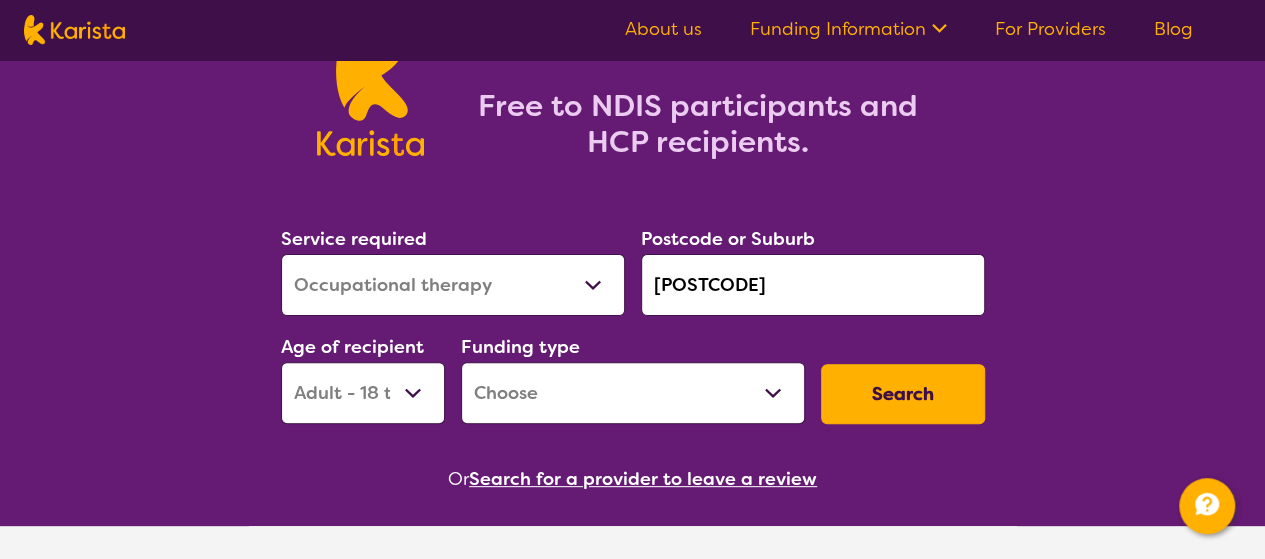click on "Early Childhood - 0 to 9 Child - 10 to 11 Adolescent - 12 to 17 Adult - 18 to 64 Aged - 65+" at bounding box center [363, 393] 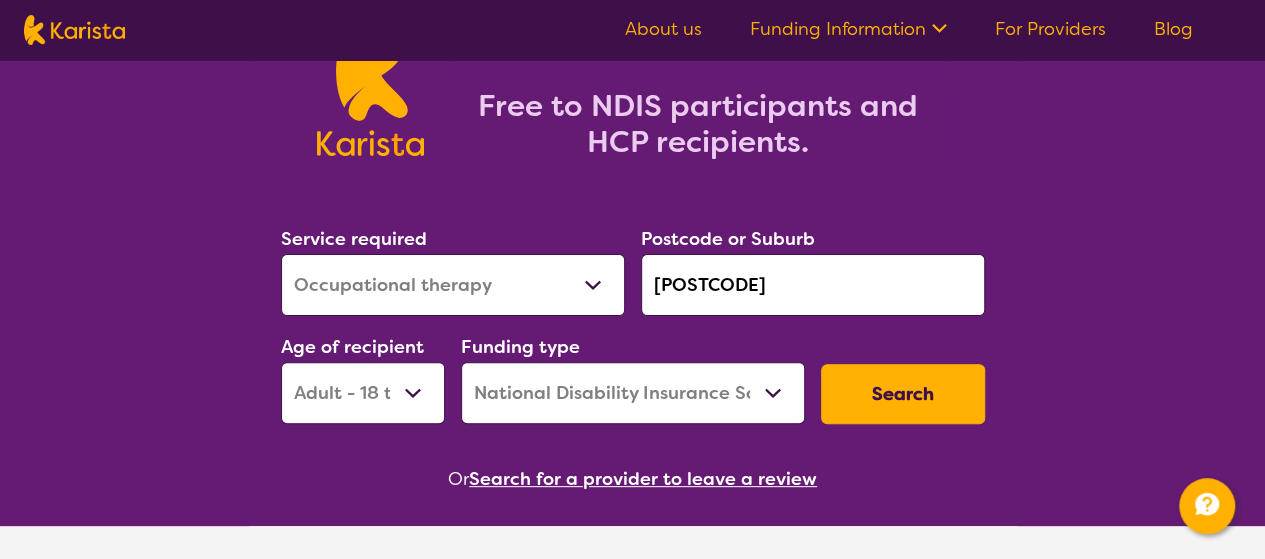 click on "Home Care Package (HCP) National Disability Insurance Scheme (NDIS) I don't know" at bounding box center [633, 393] 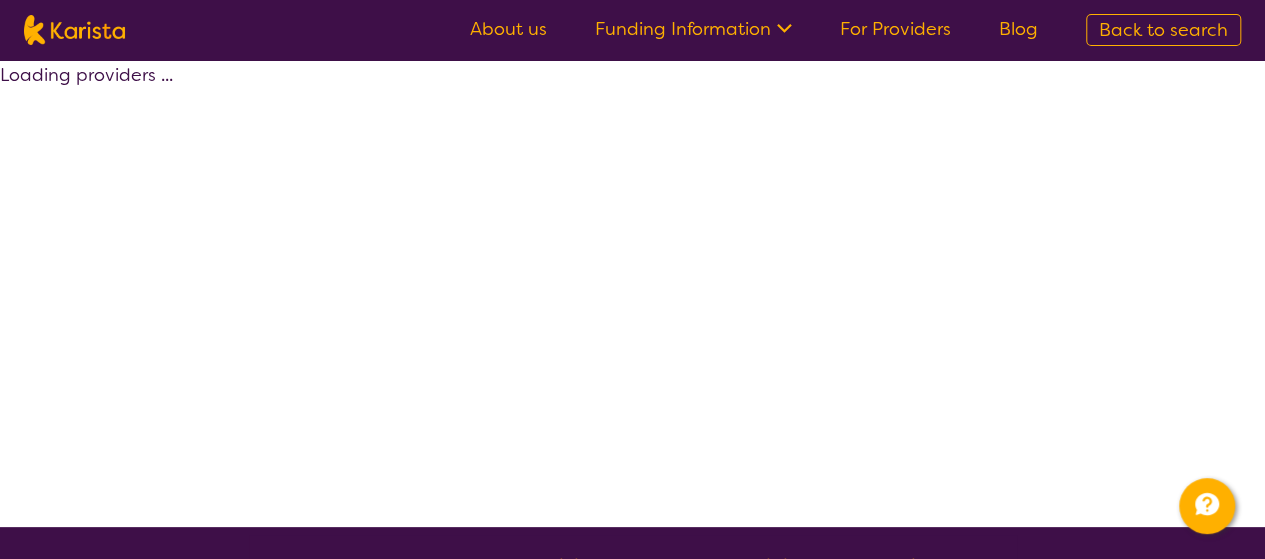 select on "by_score" 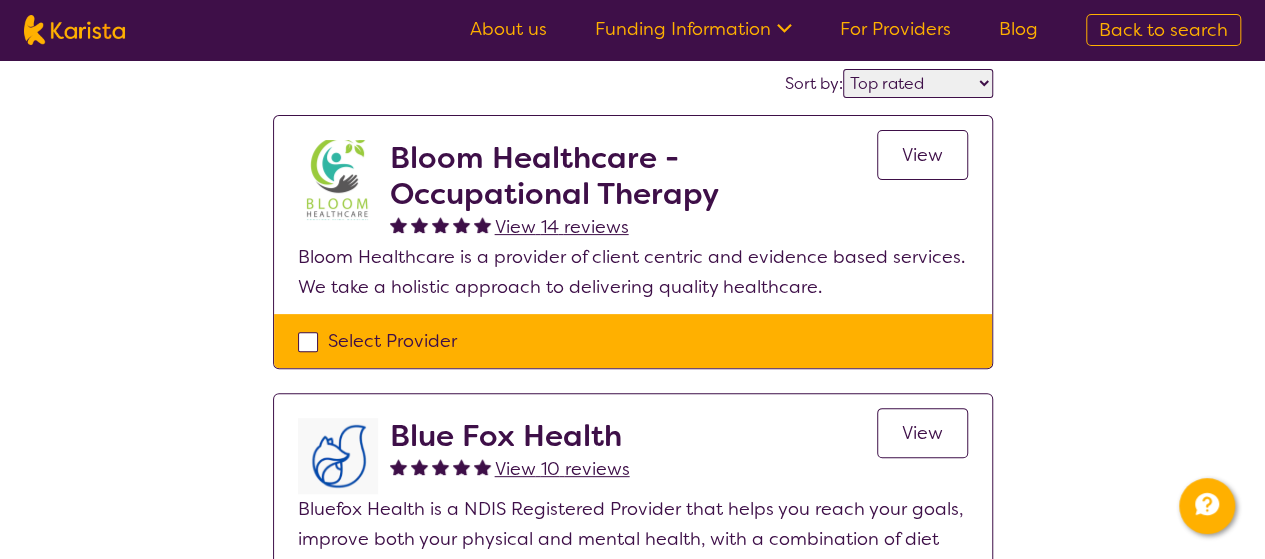scroll, scrollTop: 166, scrollLeft: 0, axis: vertical 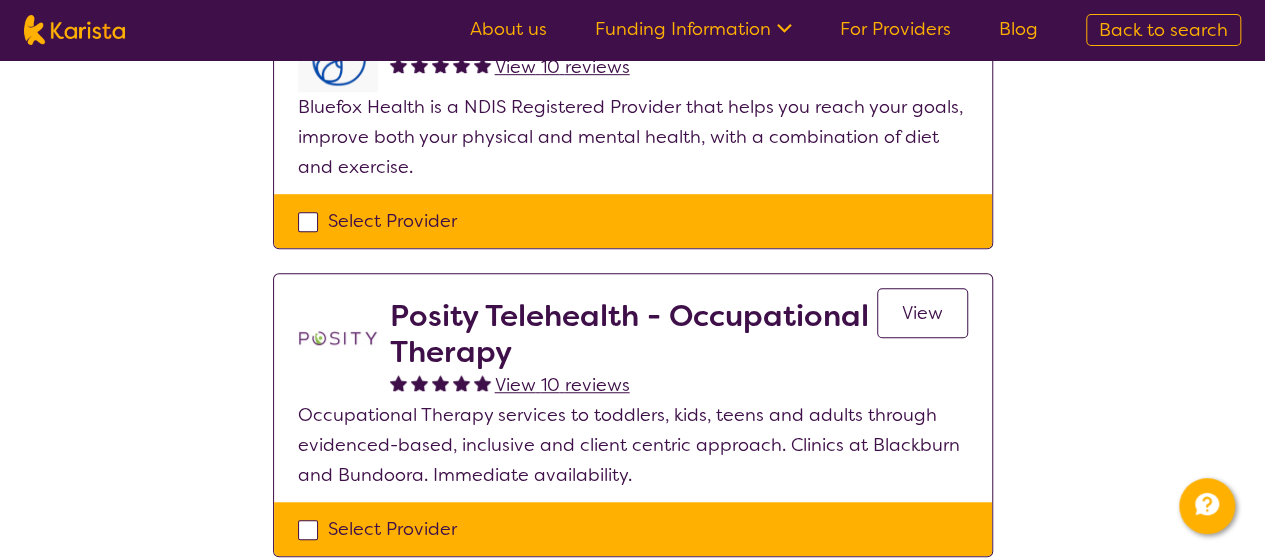 click on "View" at bounding box center (922, 313) 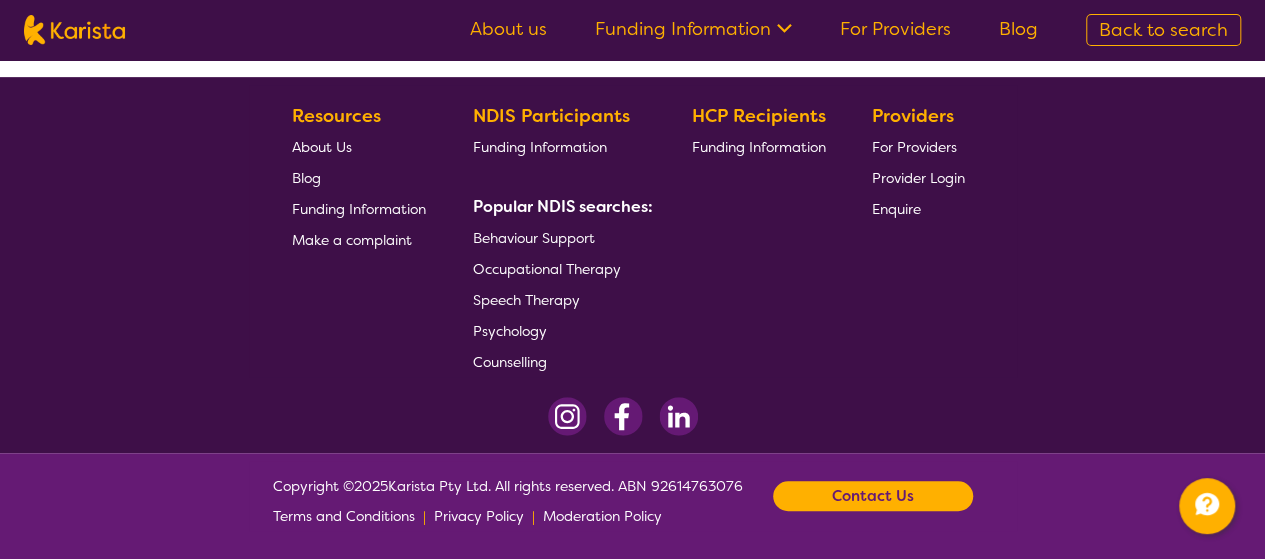 scroll, scrollTop: 0, scrollLeft: 0, axis: both 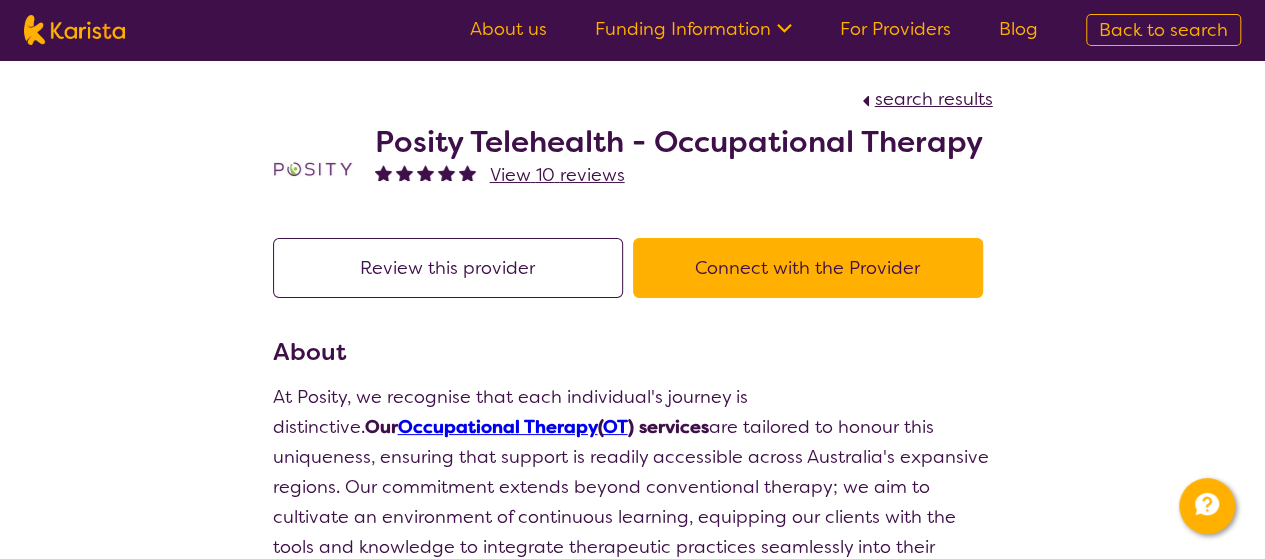 click on "Connect with the Provider" at bounding box center (808, 268) 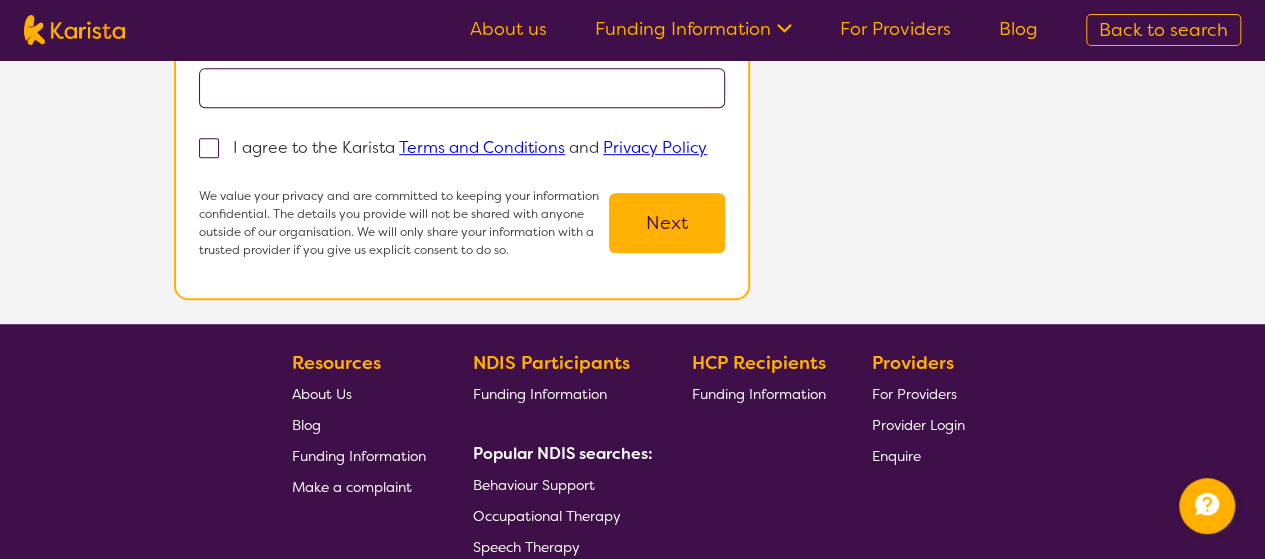 scroll, scrollTop: 0, scrollLeft: 0, axis: both 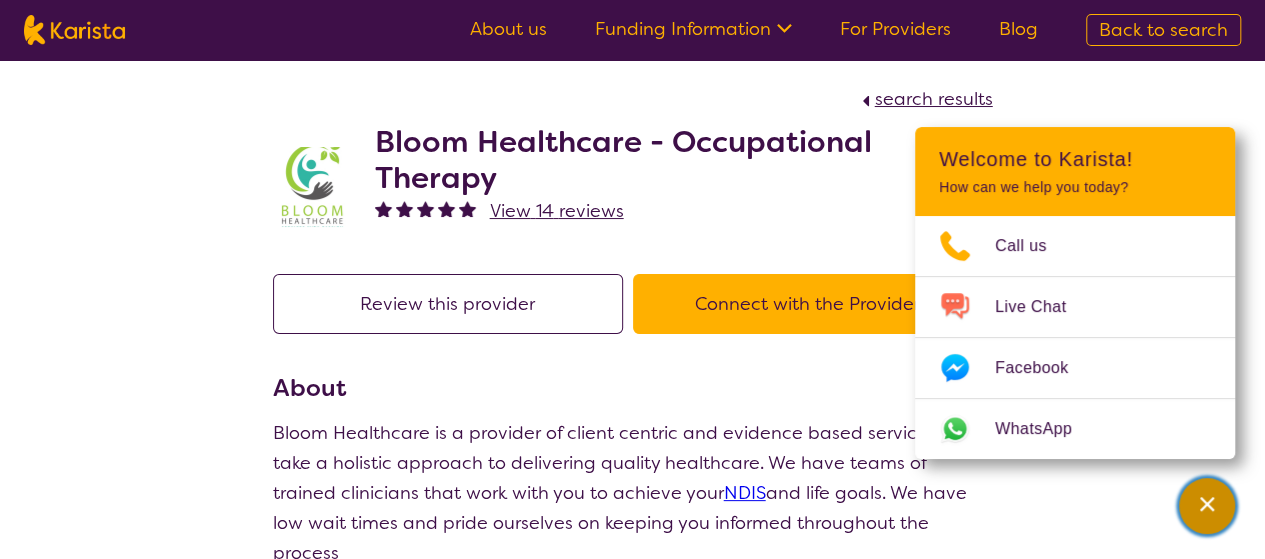 click at bounding box center (1207, 506) 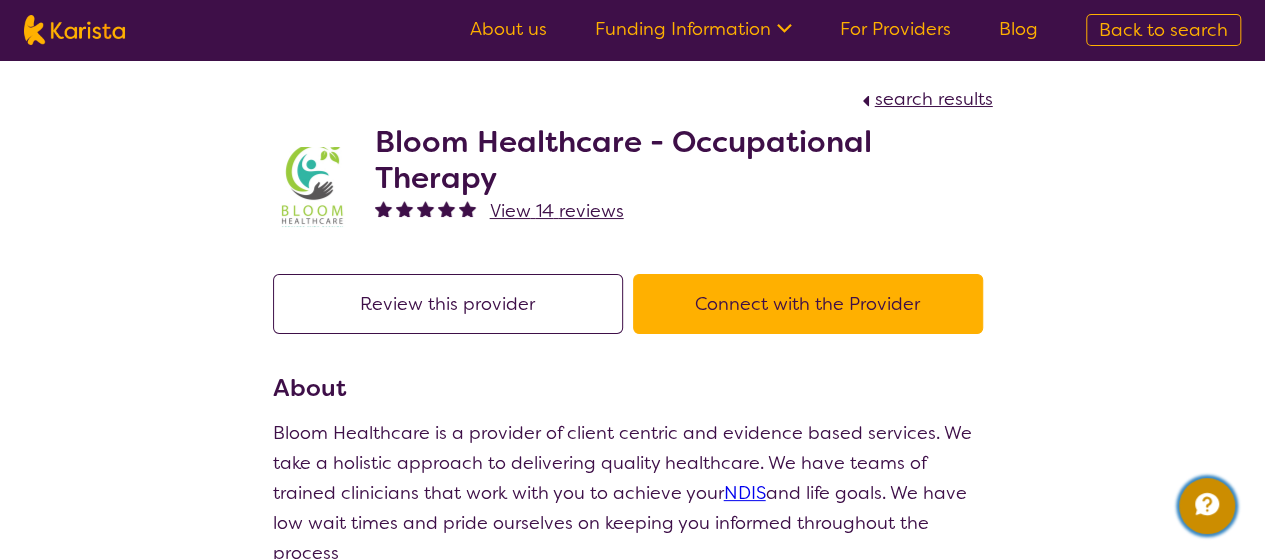 type 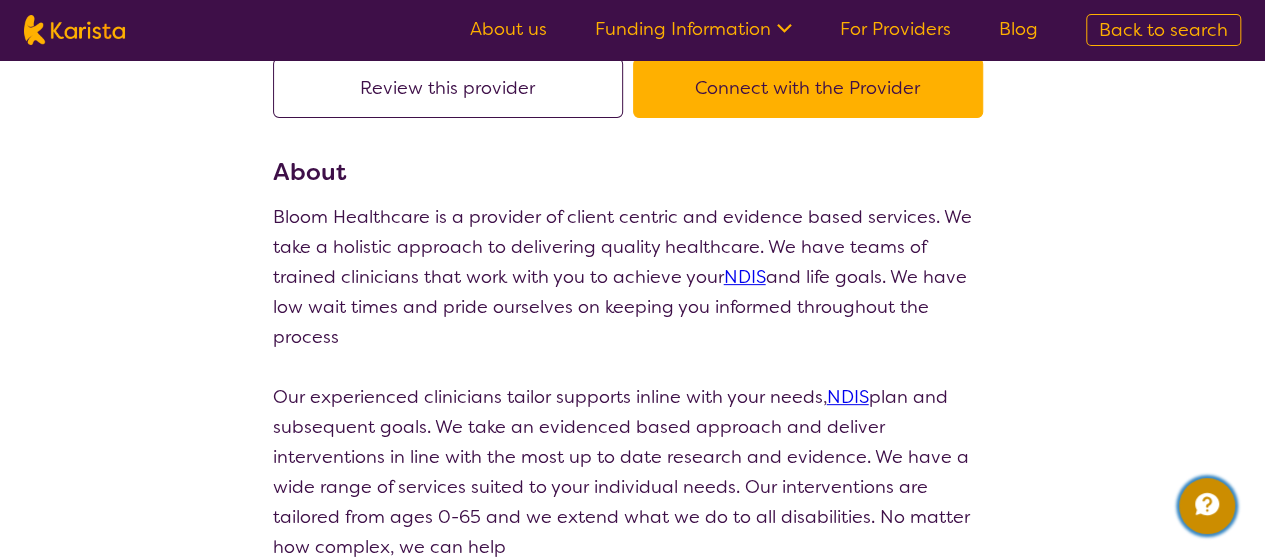 scroll, scrollTop: 0, scrollLeft: 0, axis: both 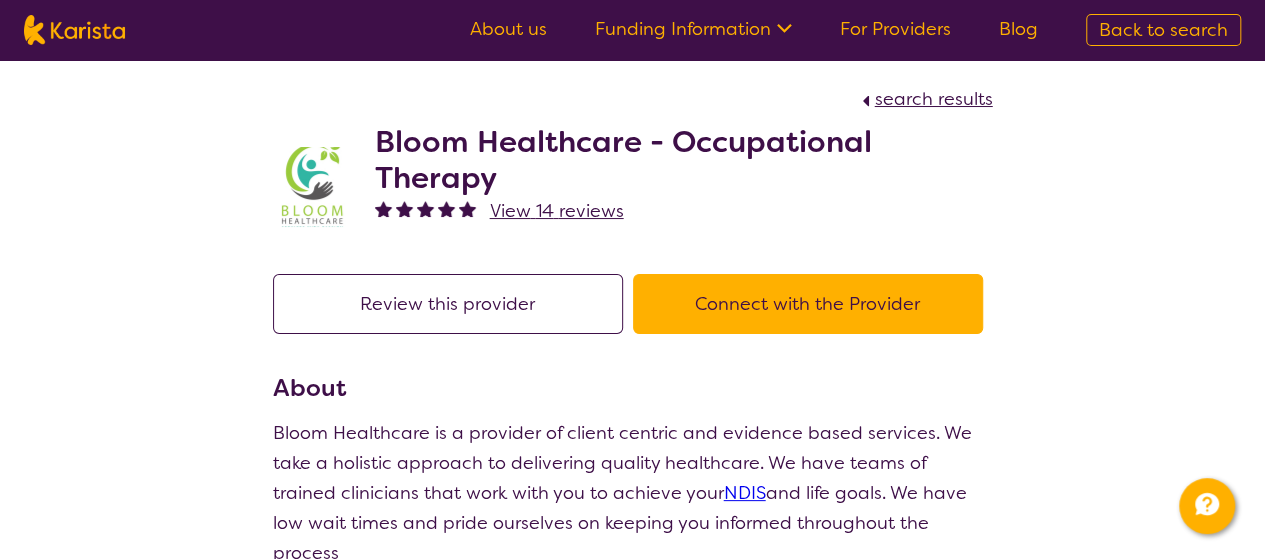 drag, startPoint x: 743, startPoint y: 404, endPoint x: 752, endPoint y: 409, distance: 10.29563 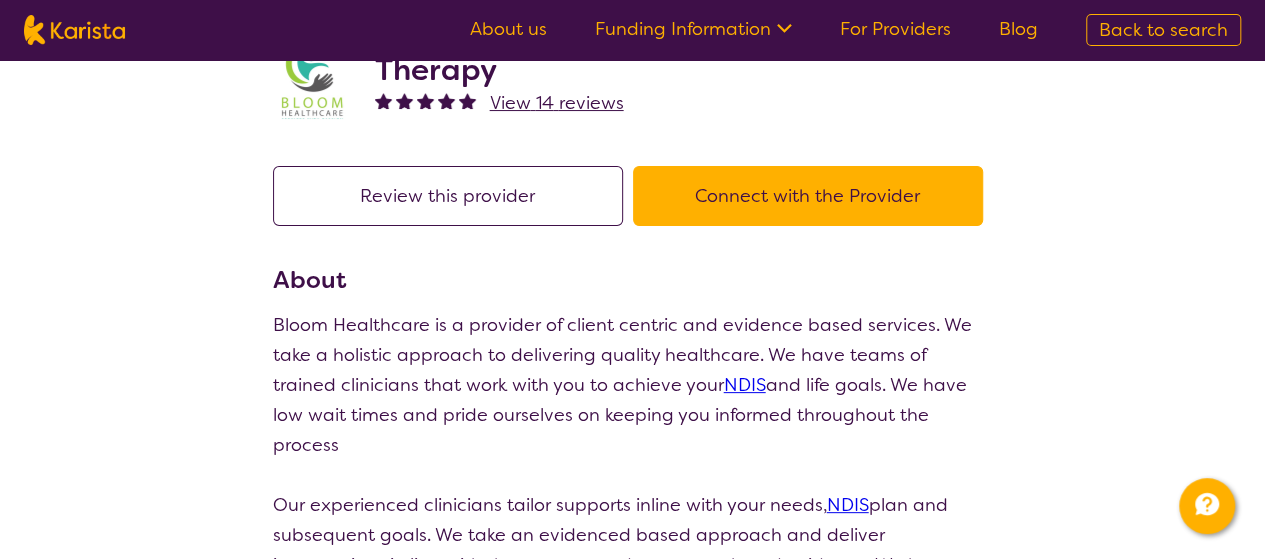 scroll, scrollTop: 133, scrollLeft: 0, axis: vertical 